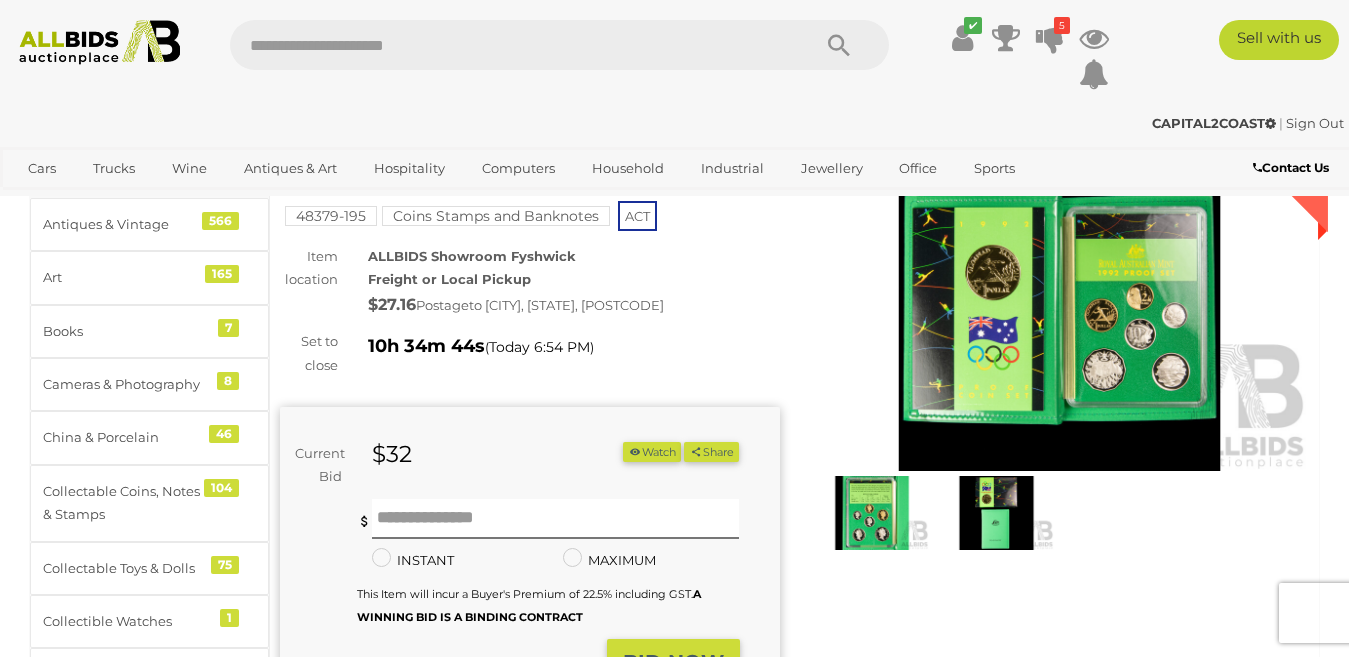scroll, scrollTop: 100, scrollLeft: 0, axis: vertical 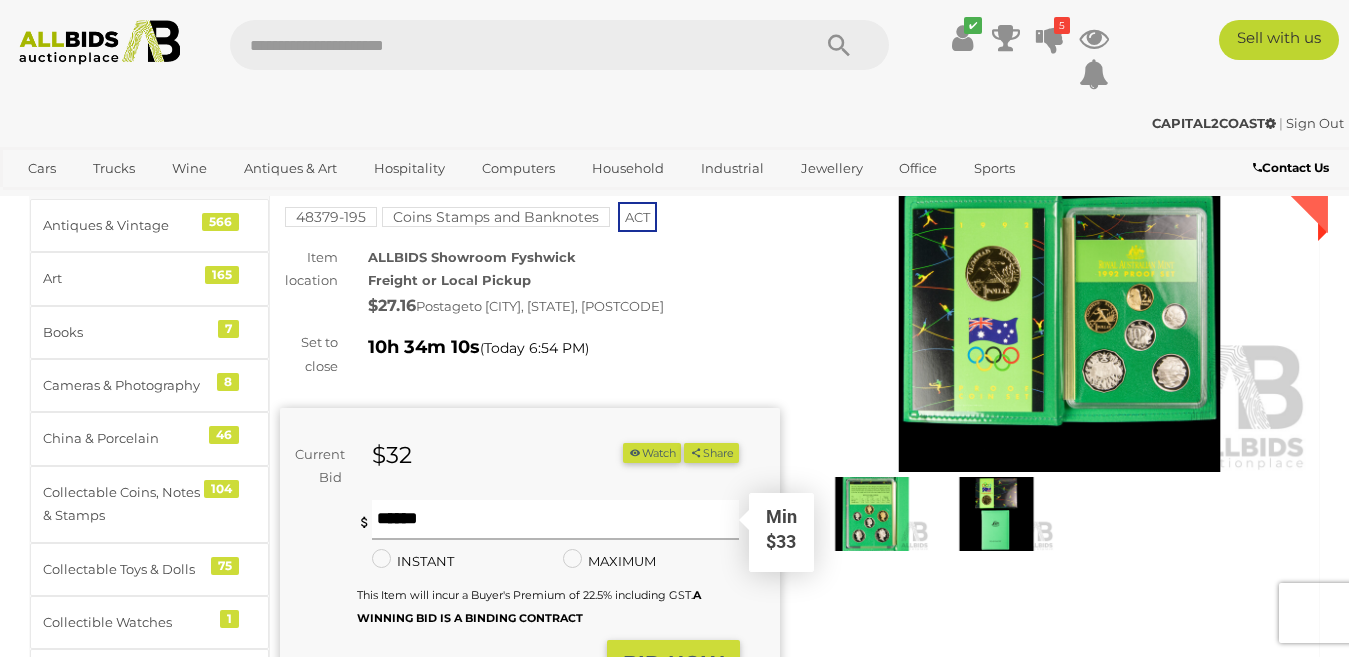 click at bounding box center [556, 520] 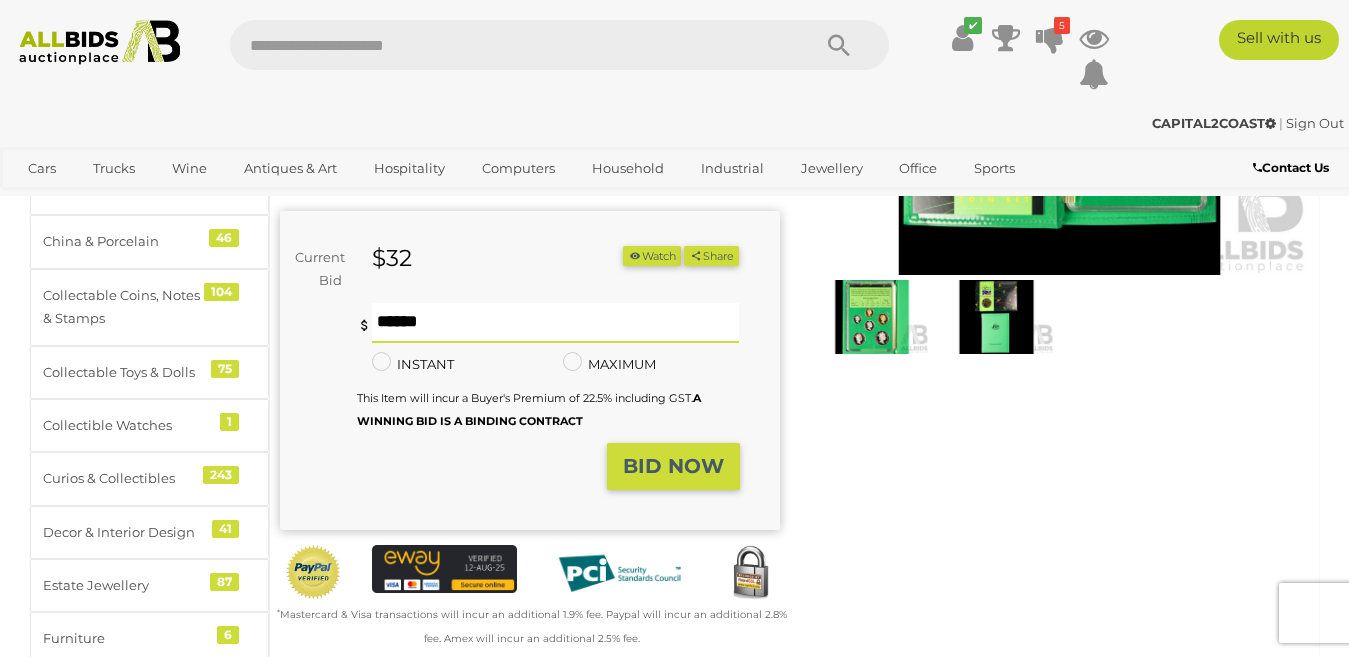 scroll, scrollTop: 300, scrollLeft: 0, axis: vertical 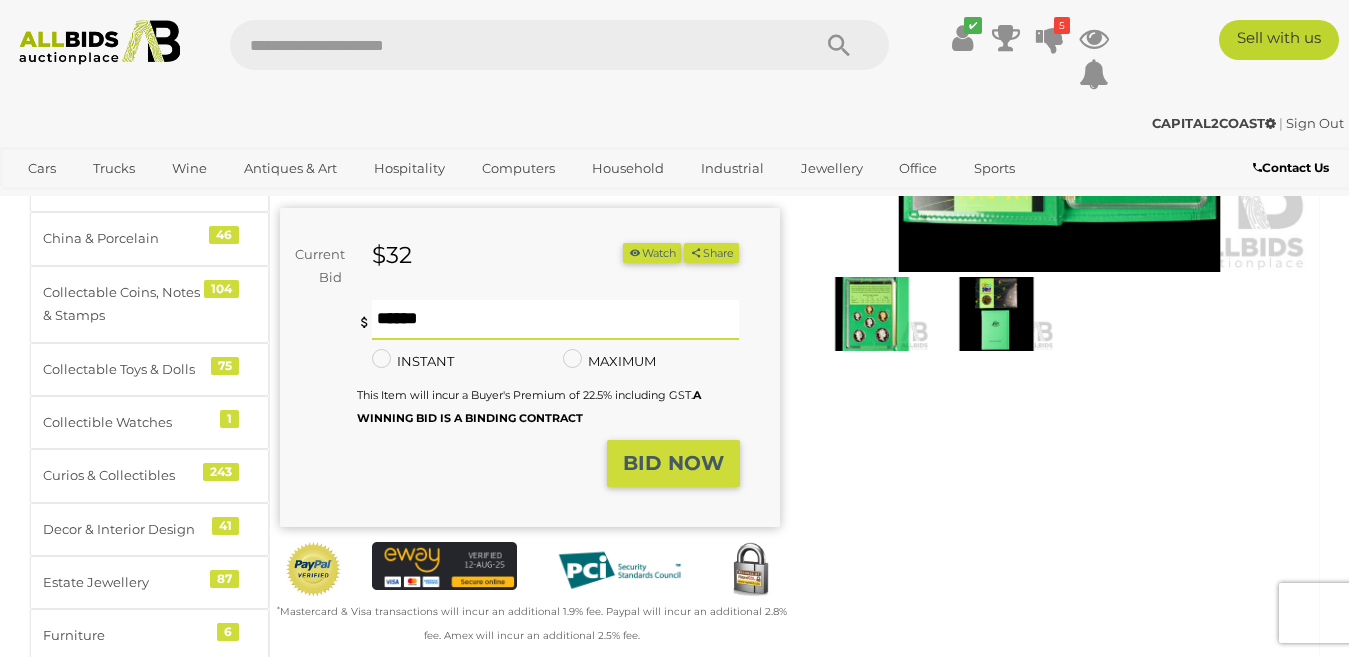 type on "**" 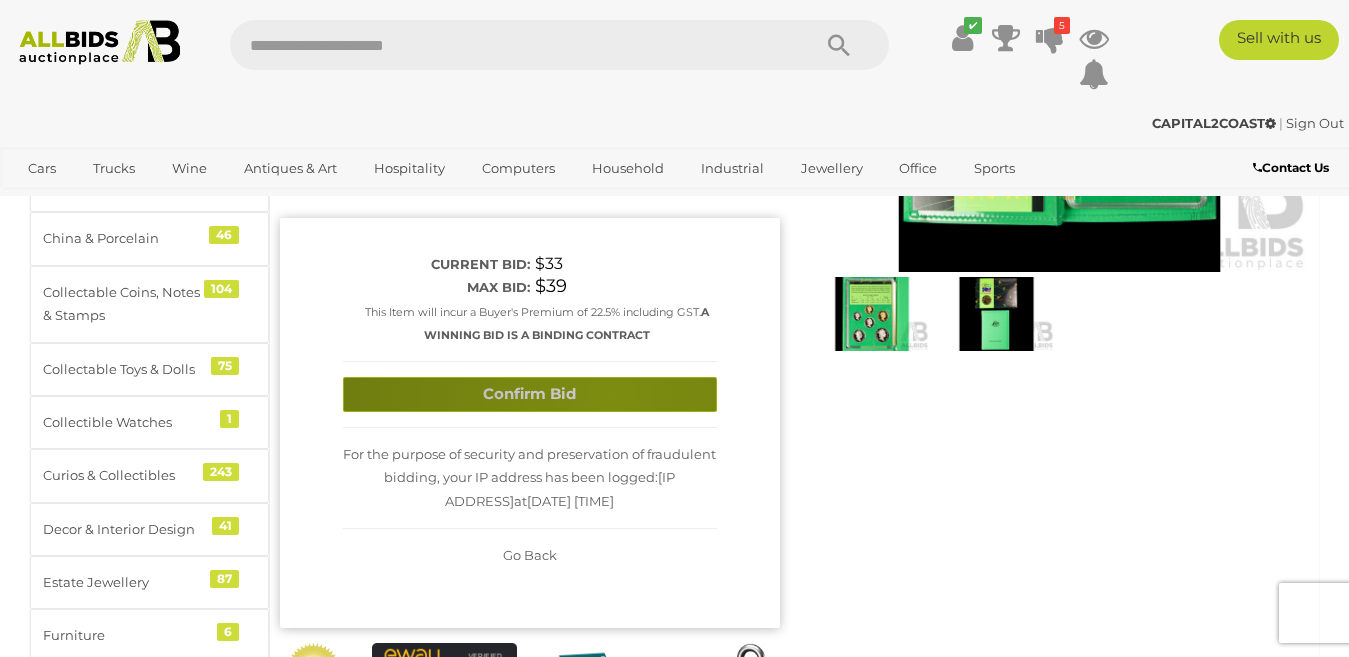 click on "Confirm Bid" at bounding box center [530, 394] 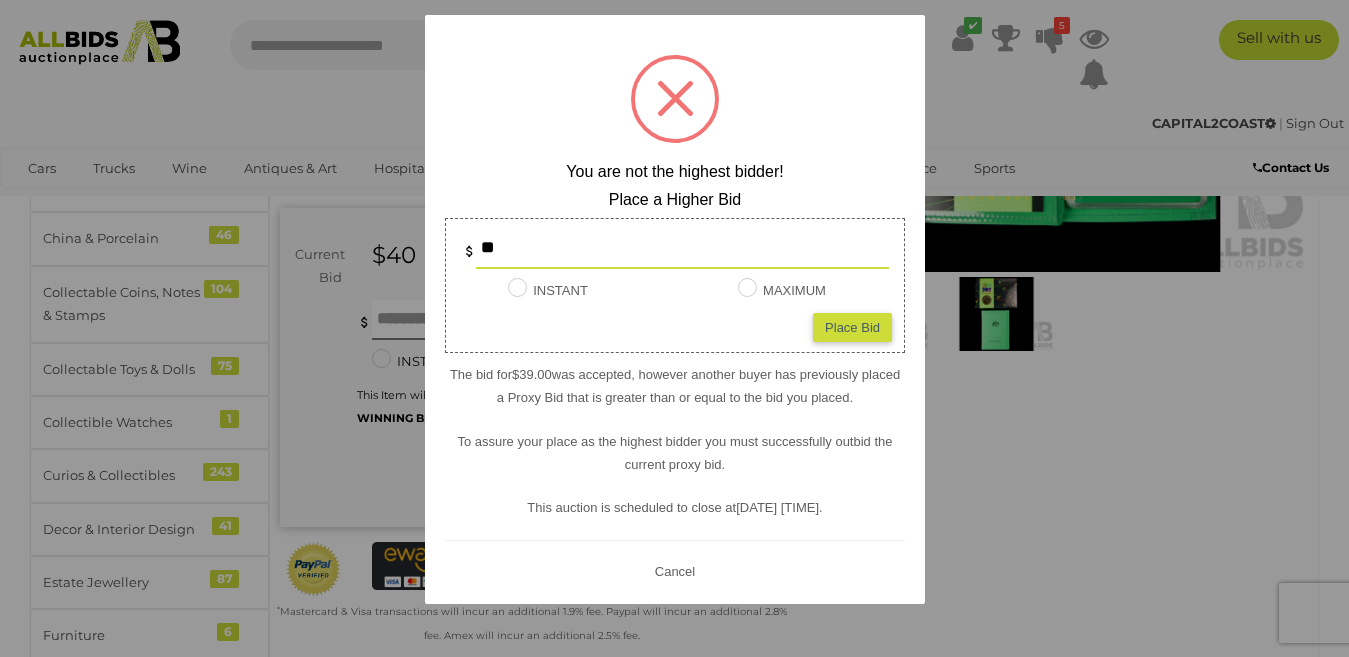 click on "**" at bounding box center (682, 249) 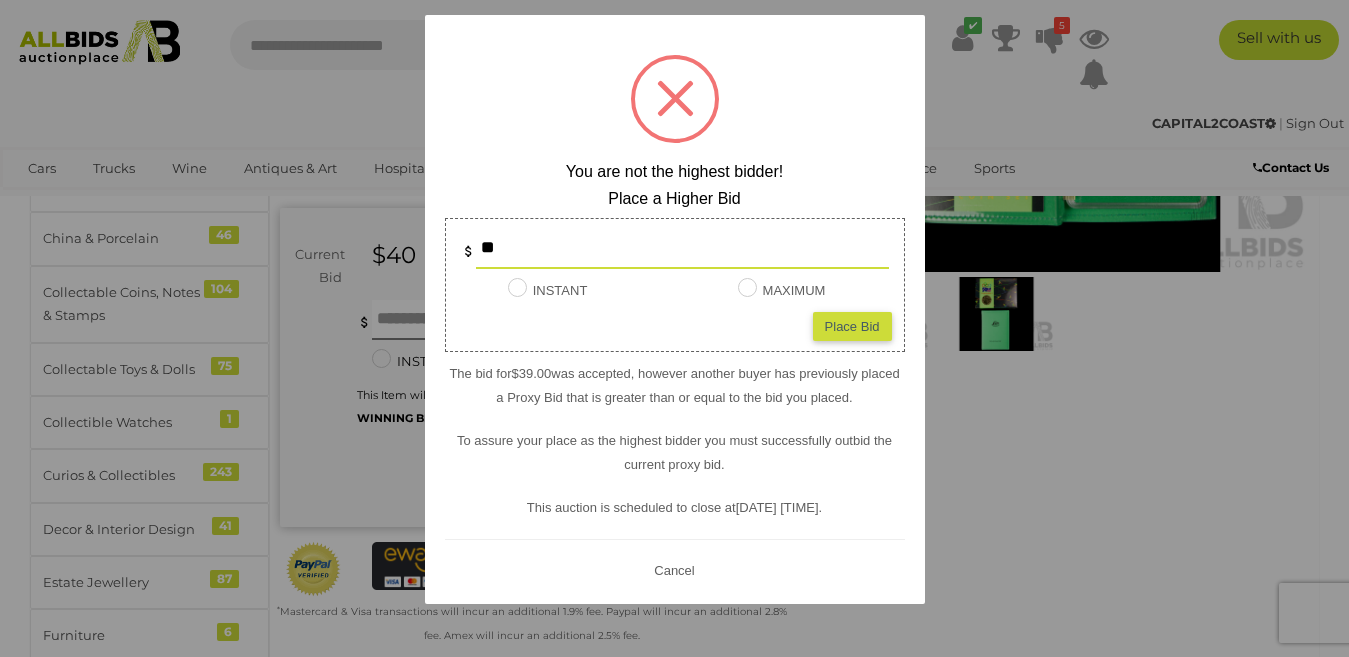 type on "**" 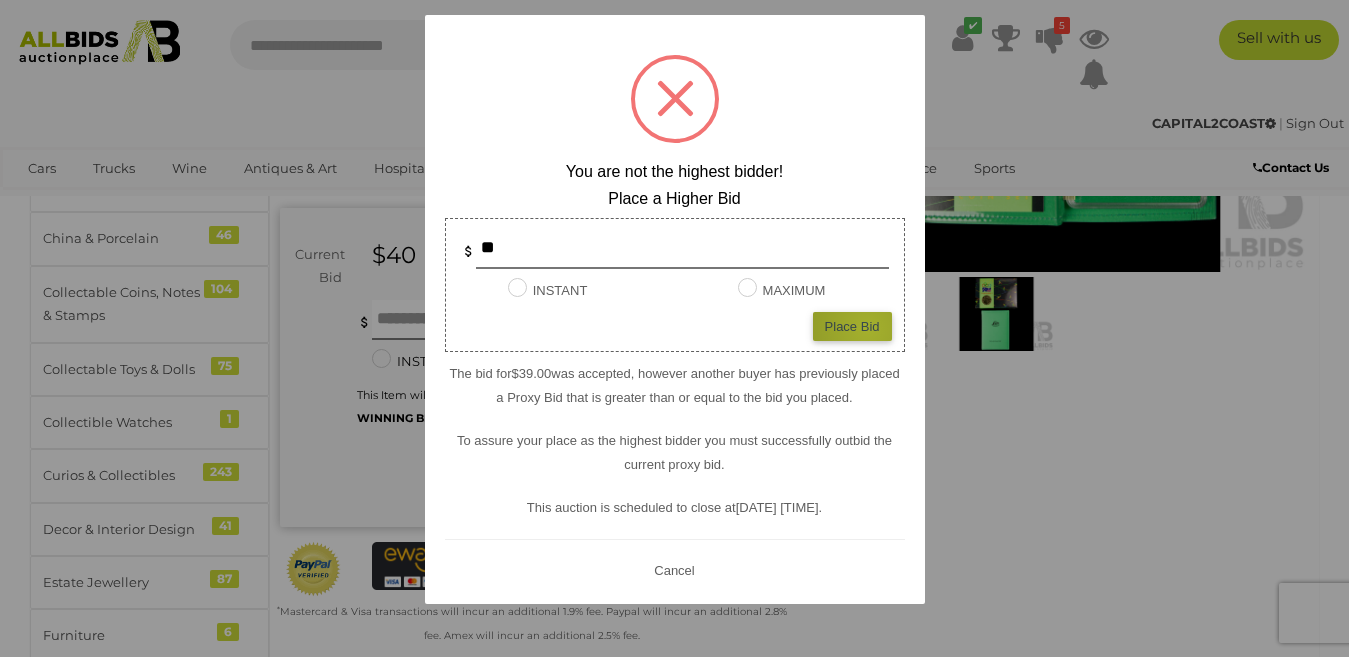 click on "Place Bid" at bounding box center [852, 326] 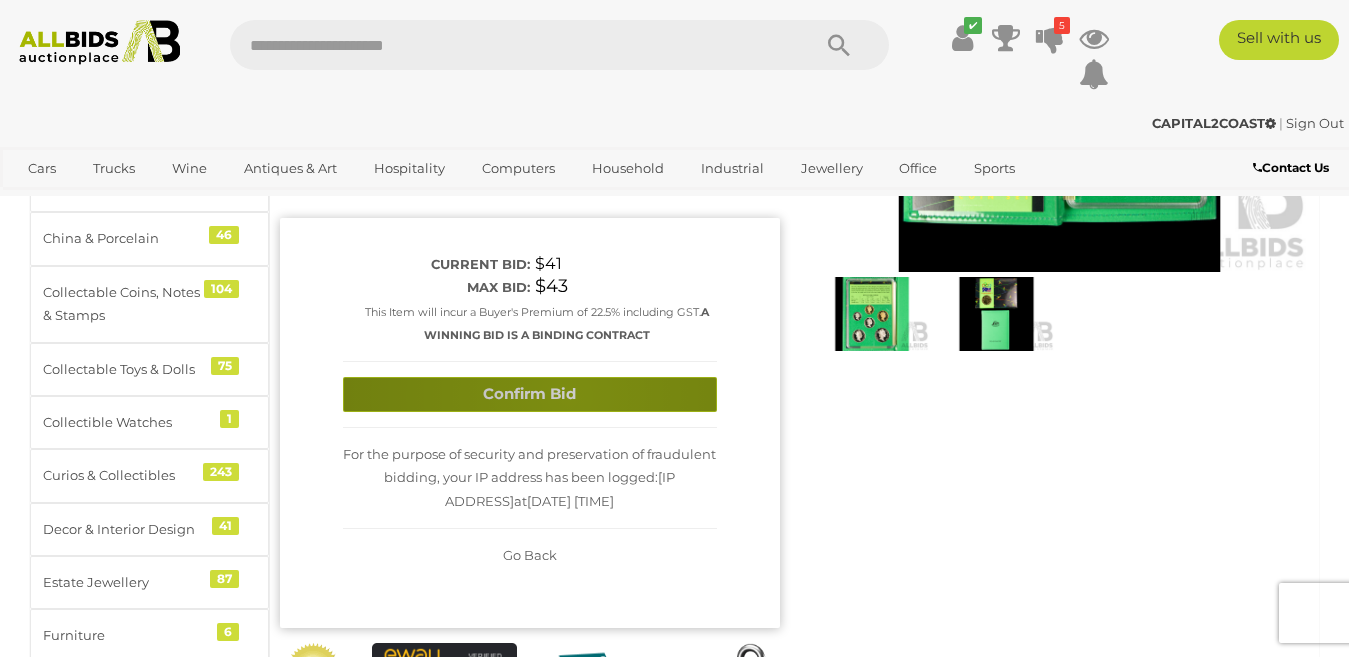 click on "Confirm Bid" at bounding box center (530, 394) 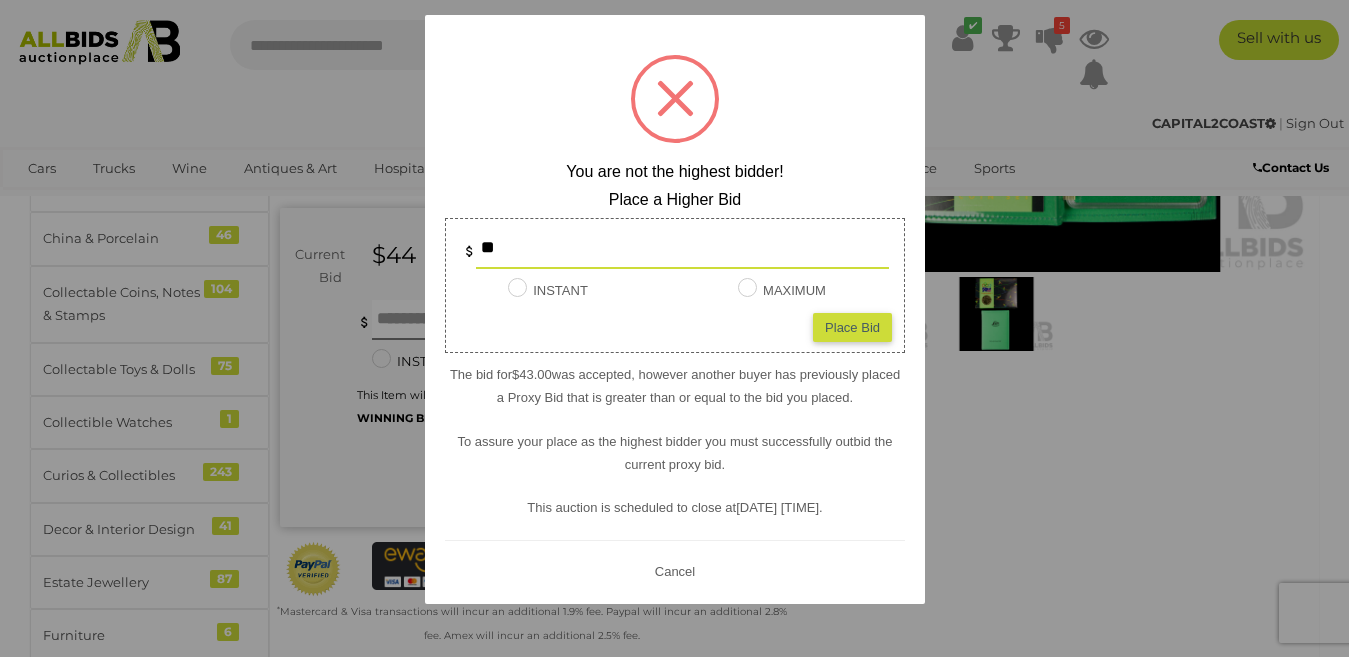 click on "**" at bounding box center [682, 249] 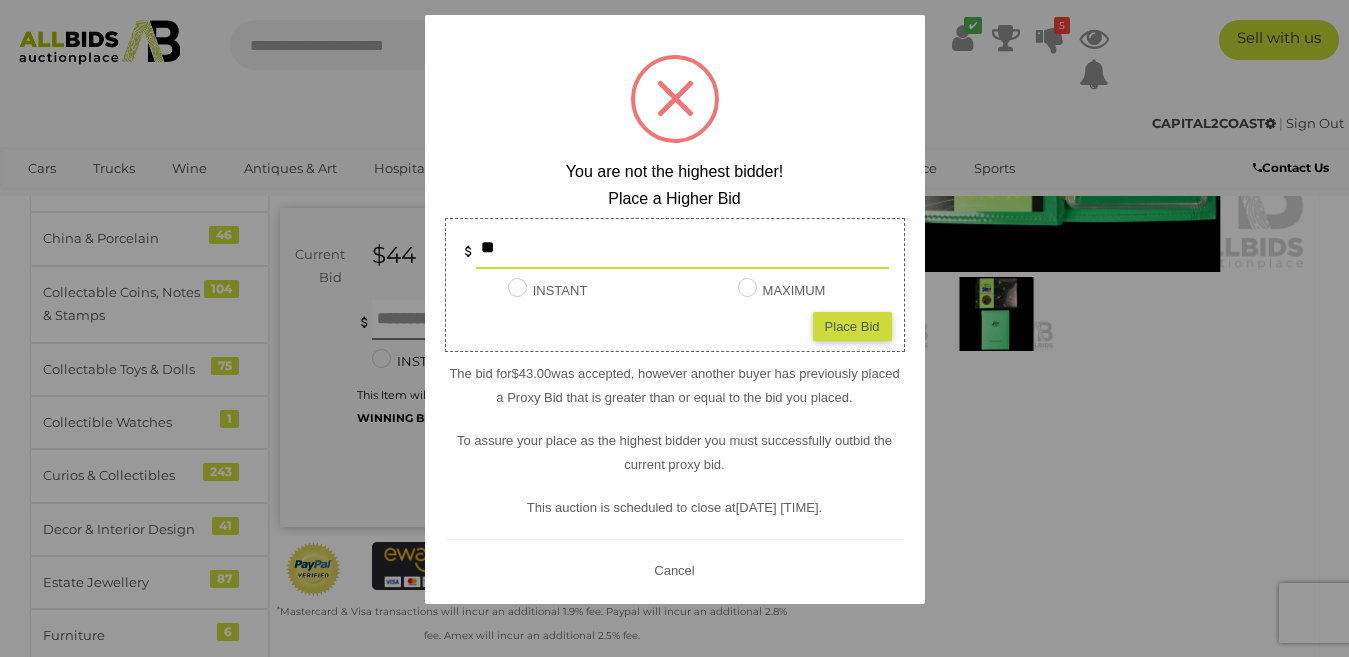 type on "**" 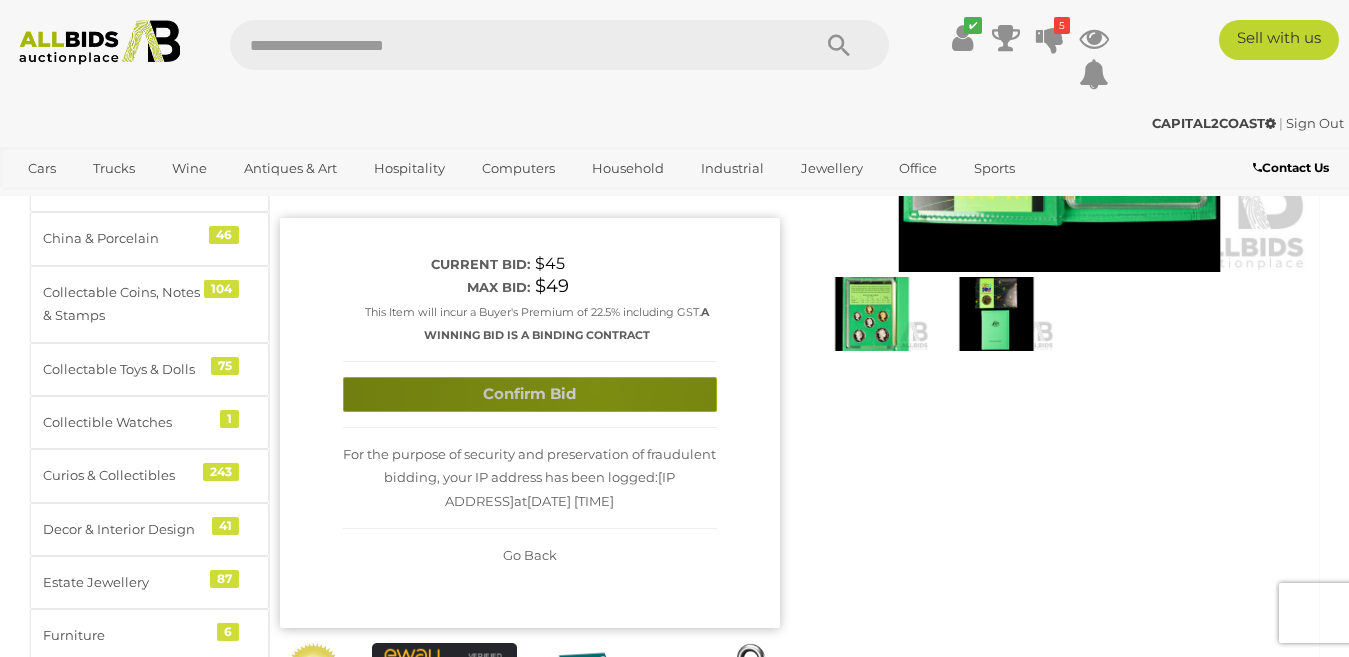 click on "Confirm Bid" at bounding box center (530, 394) 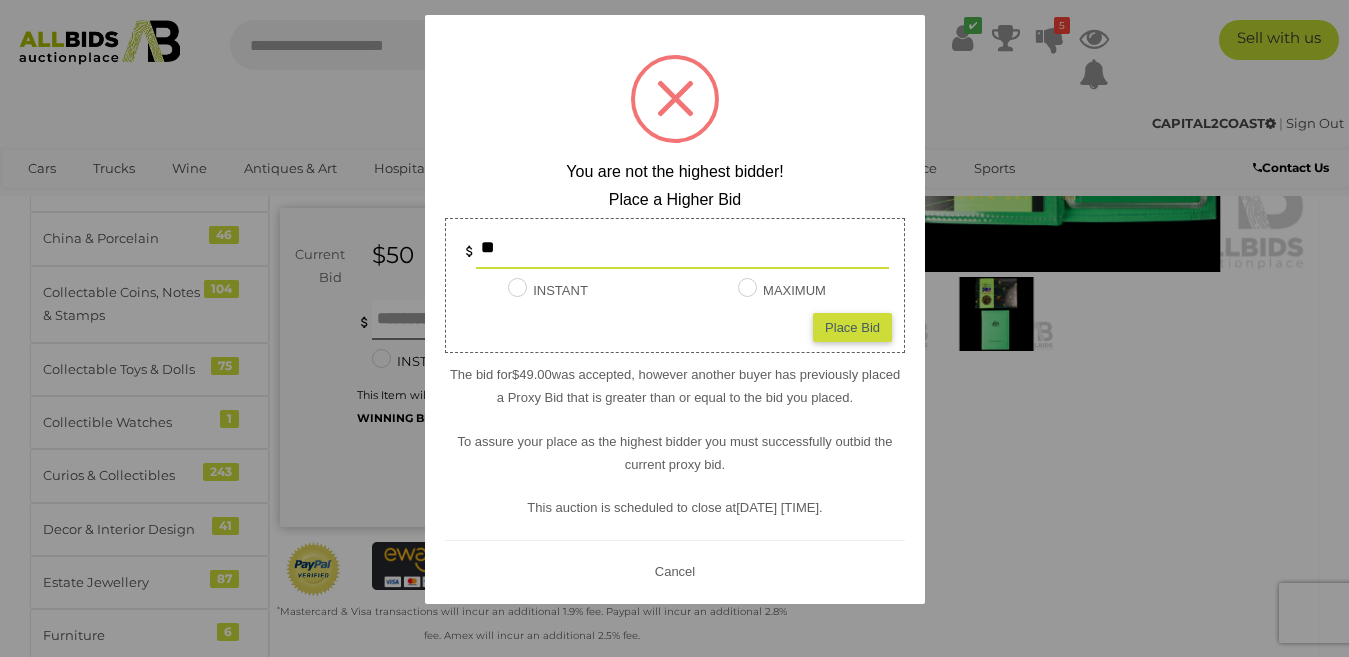 click on "**" at bounding box center [682, 249] 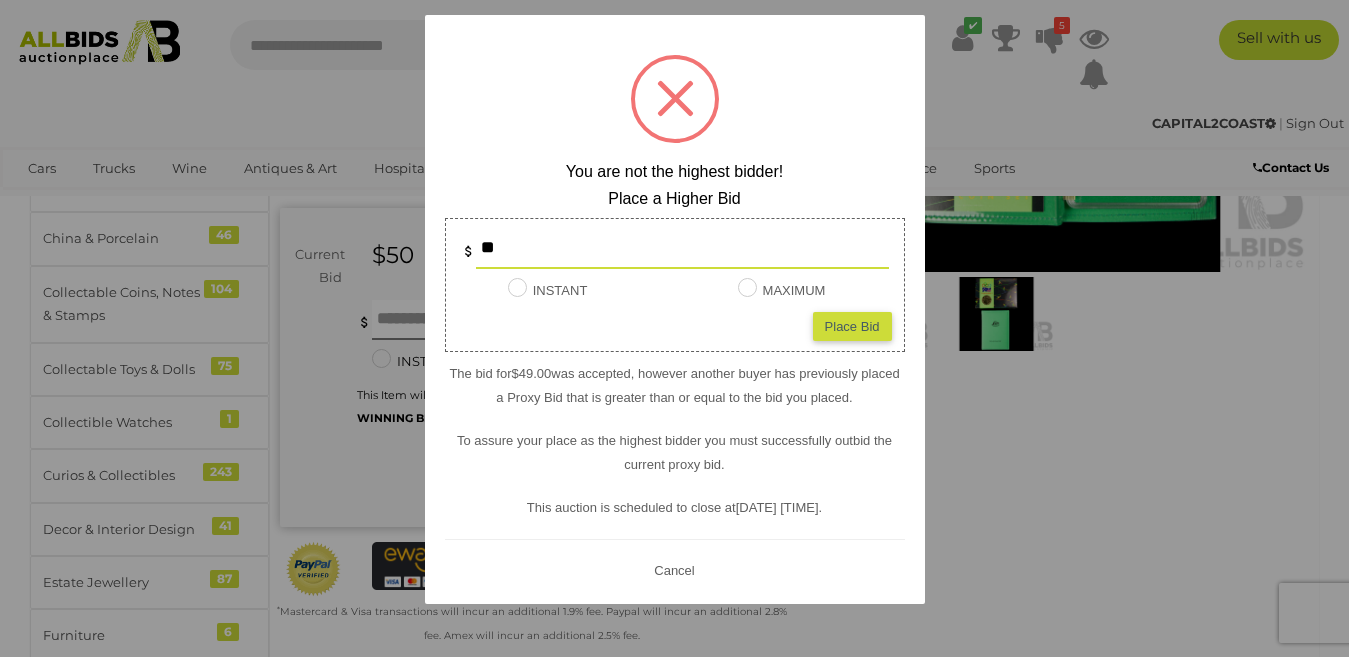 type on "**" 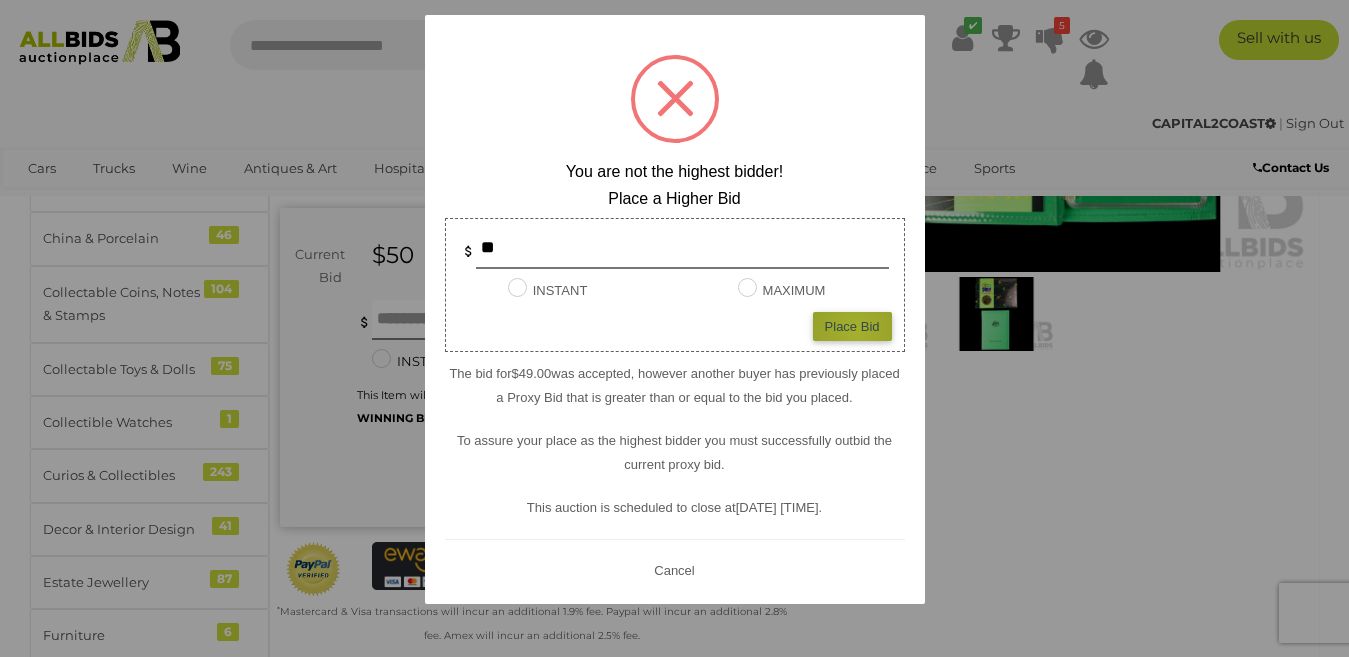 click on "Place Bid" at bounding box center [852, 326] 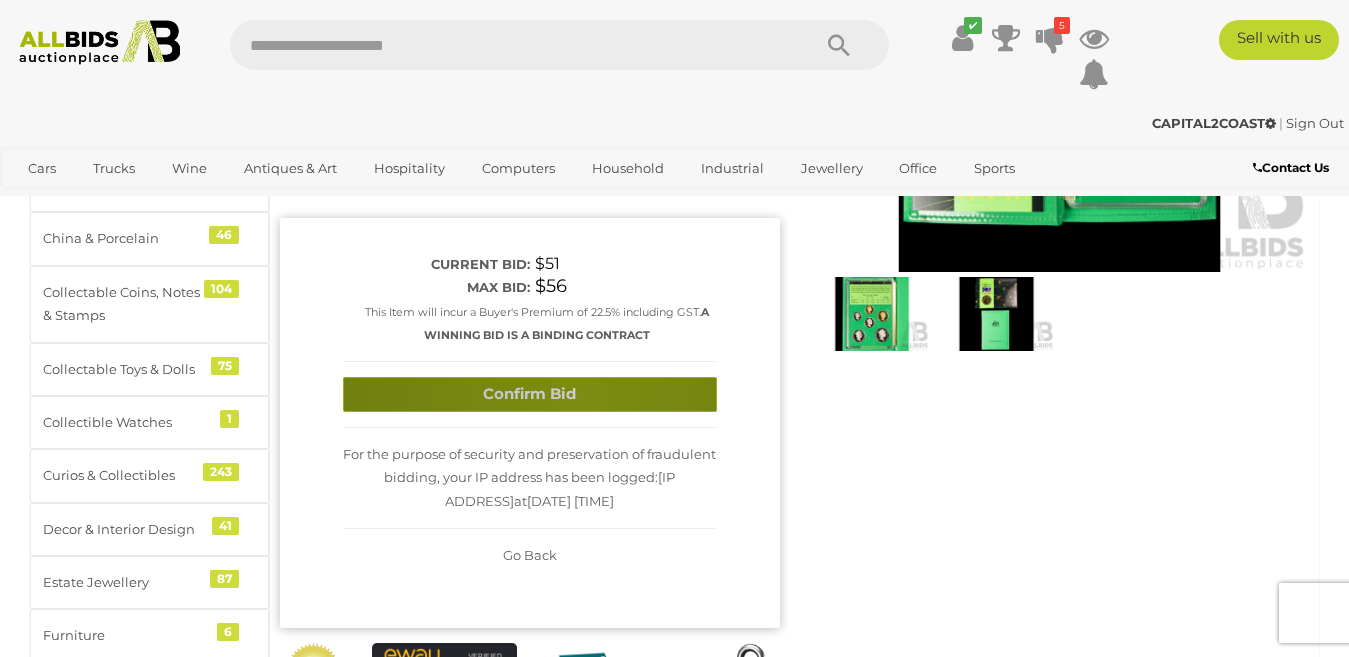 click on "Confirm Bid" at bounding box center [530, 394] 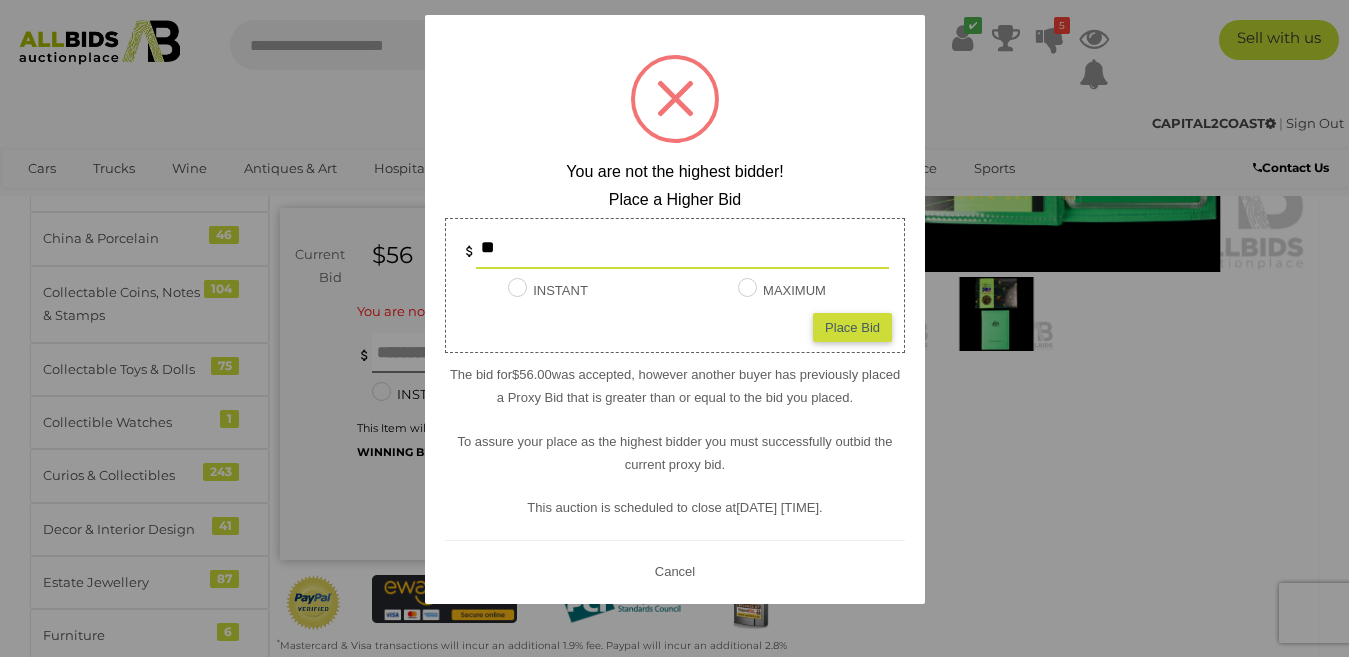 click on "**" at bounding box center [682, 249] 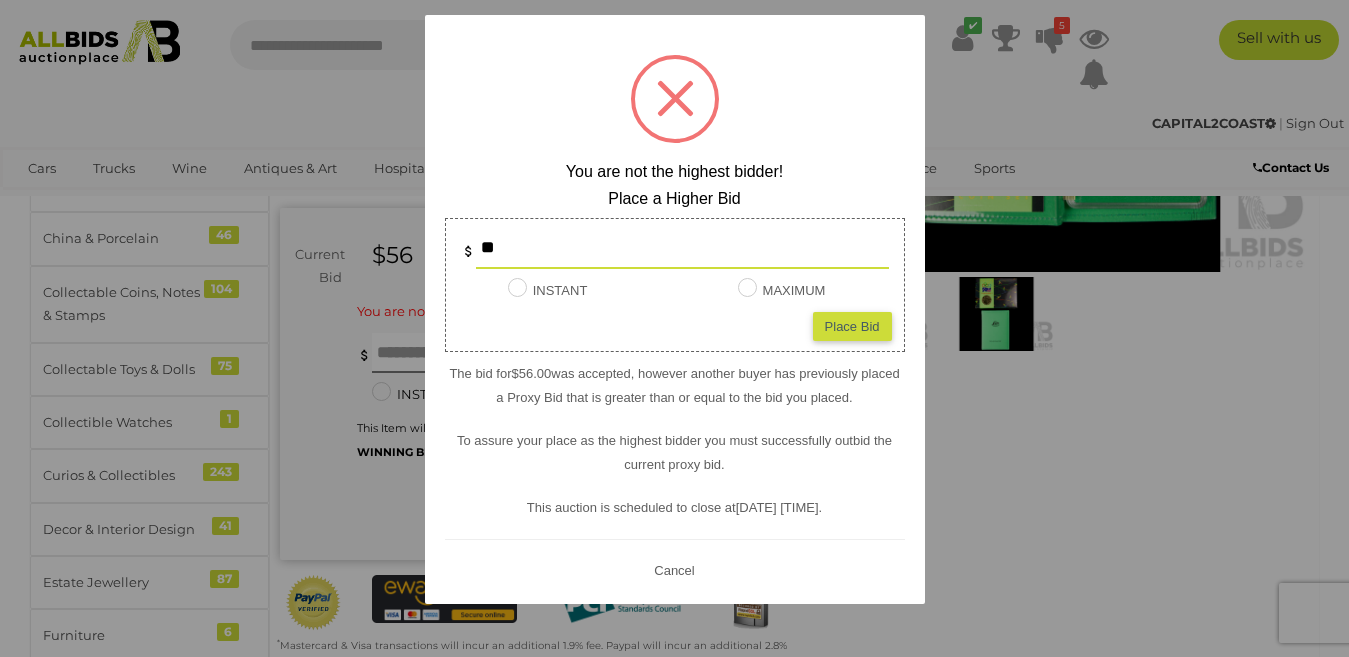 type on "**" 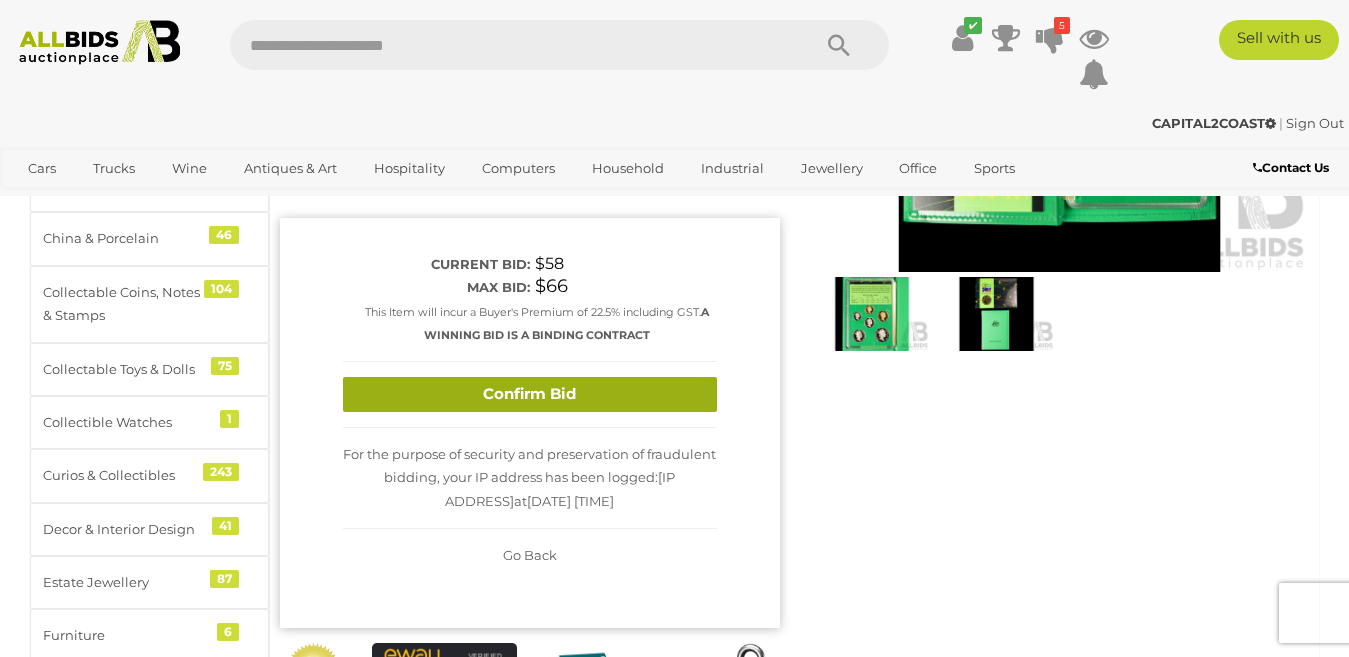 click on "Confirm Bid" at bounding box center (530, 394) 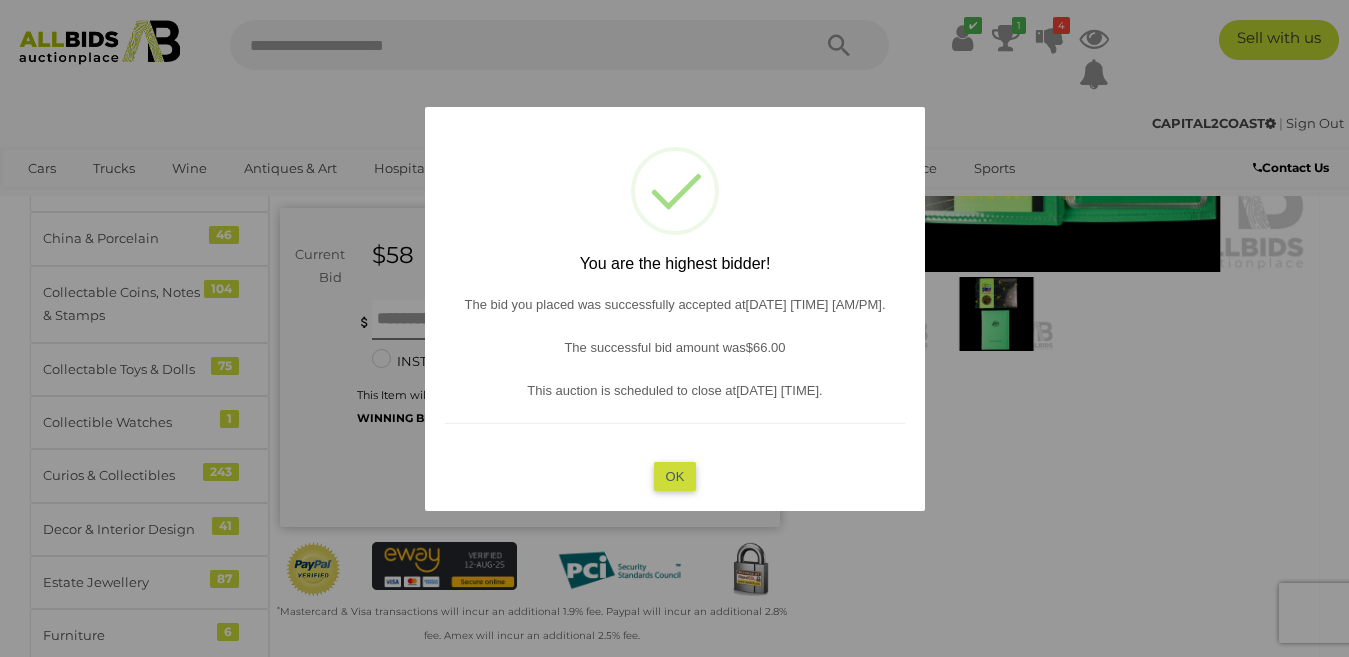 click on "OK" at bounding box center [674, 475] 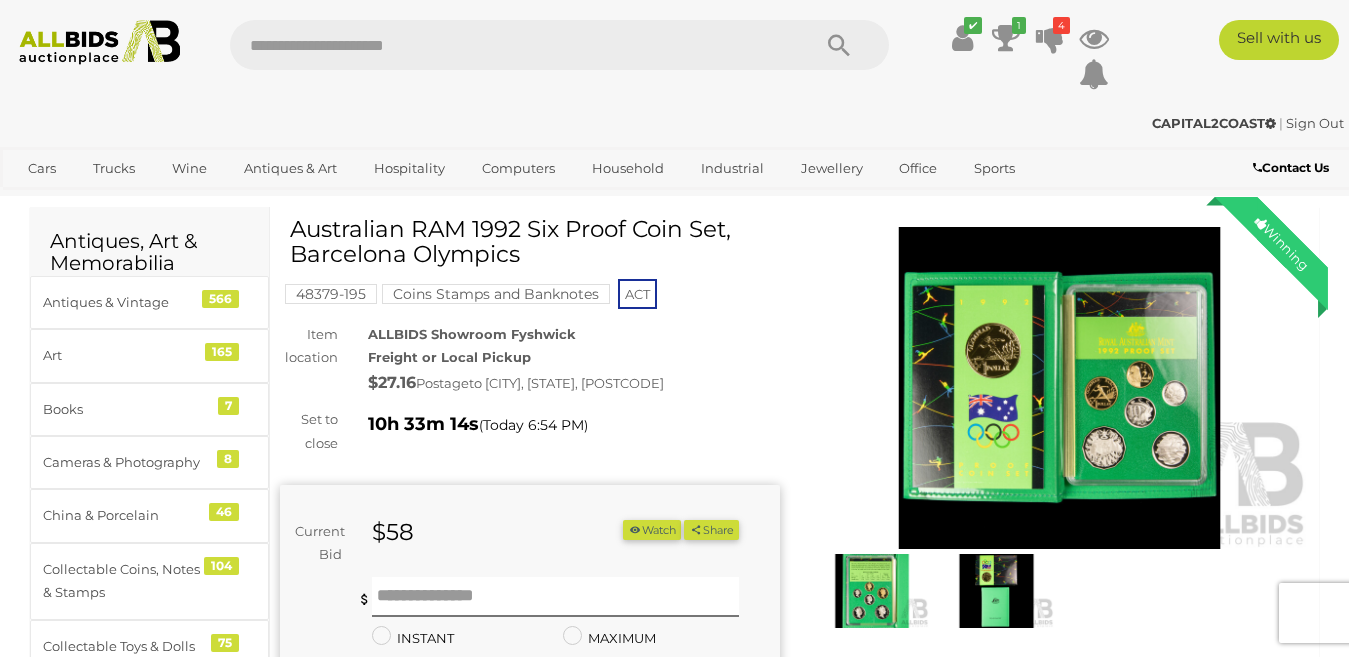 scroll, scrollTop: 0, scrollLeft: 0, axis: both 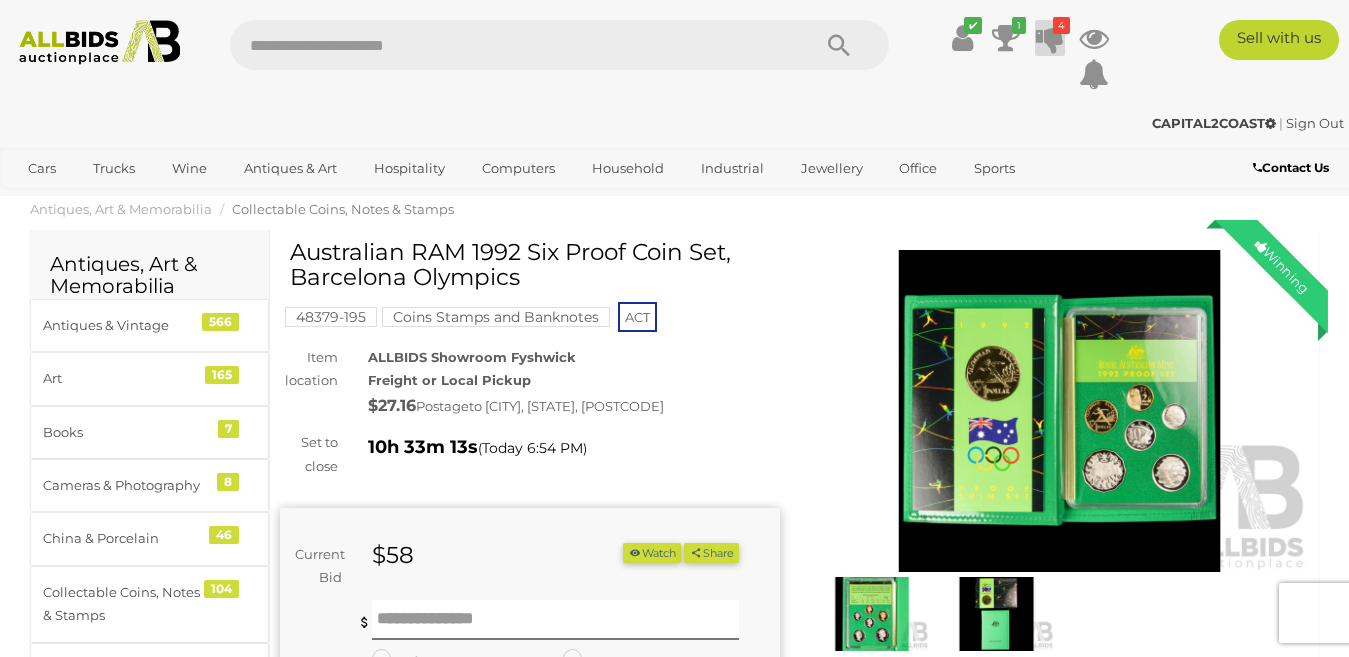 click at bounding box center [1050, 38] 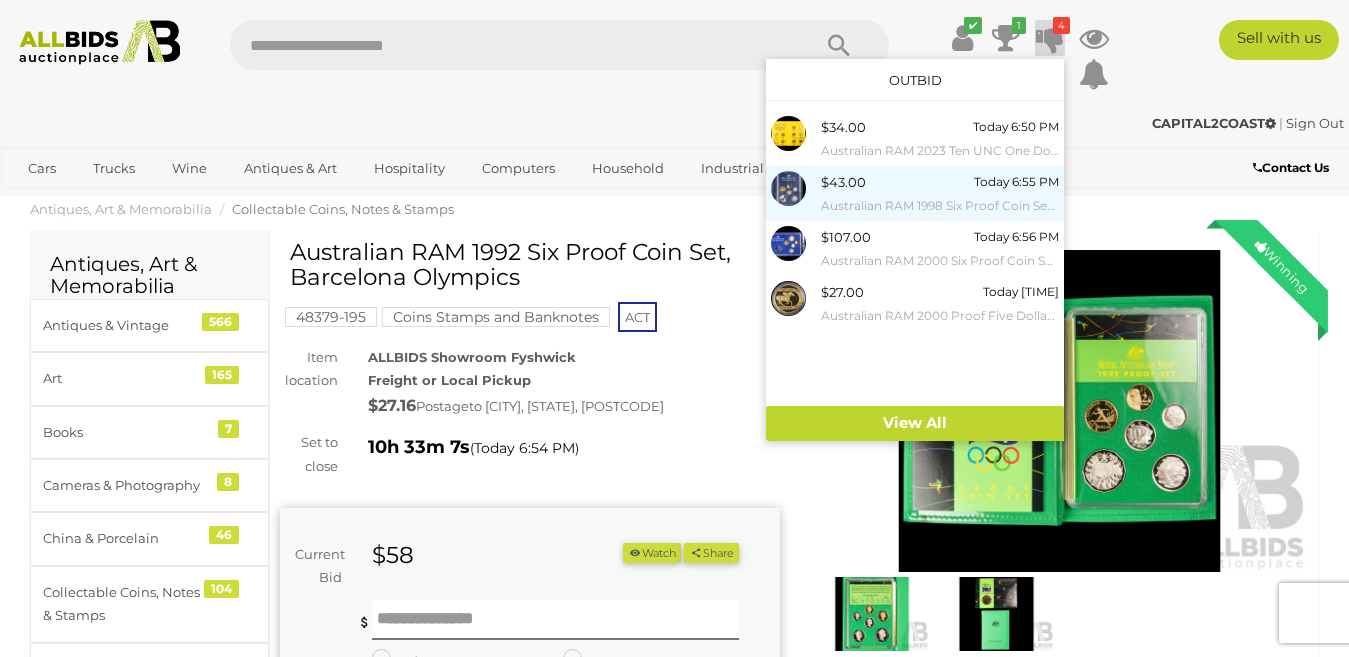 click on "Australian RAM 1998 Six Proof Coin Set, Bass Flinders Including Commemorative Fifty Cent Coin" at bounding box center [940, 206] 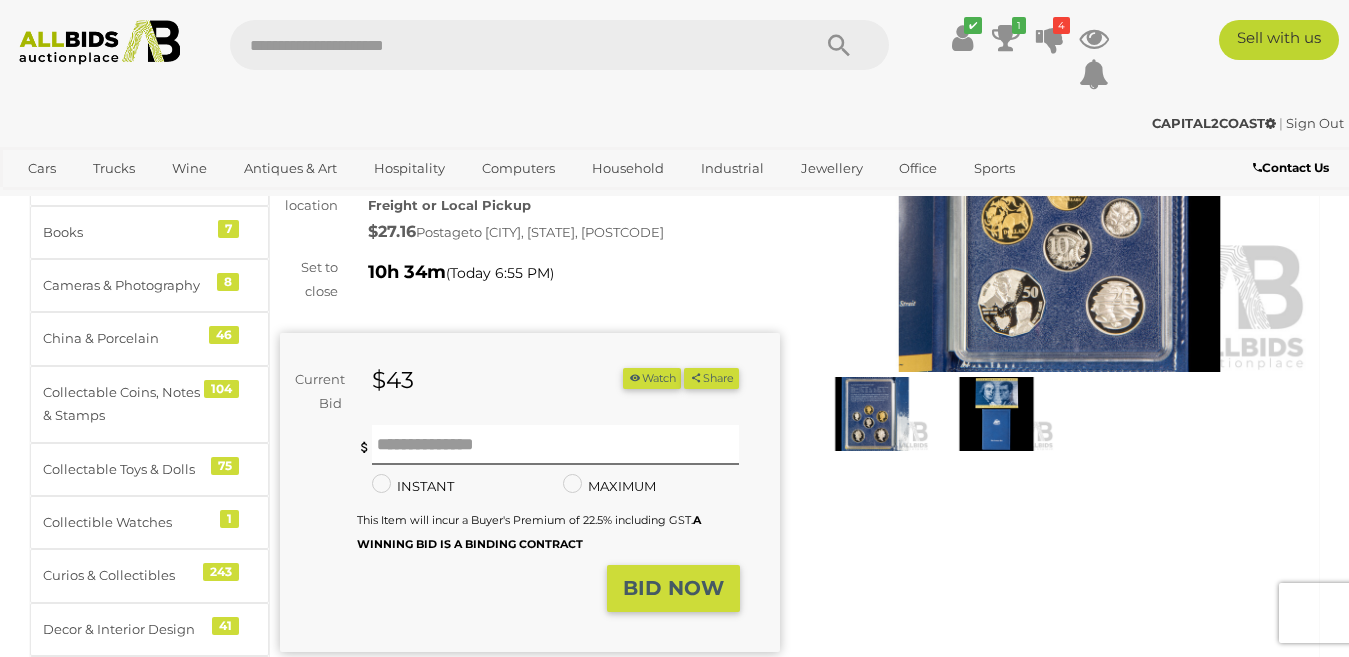 scroll, scrollTop: 300, scrollLeft: 0, axis: vertical 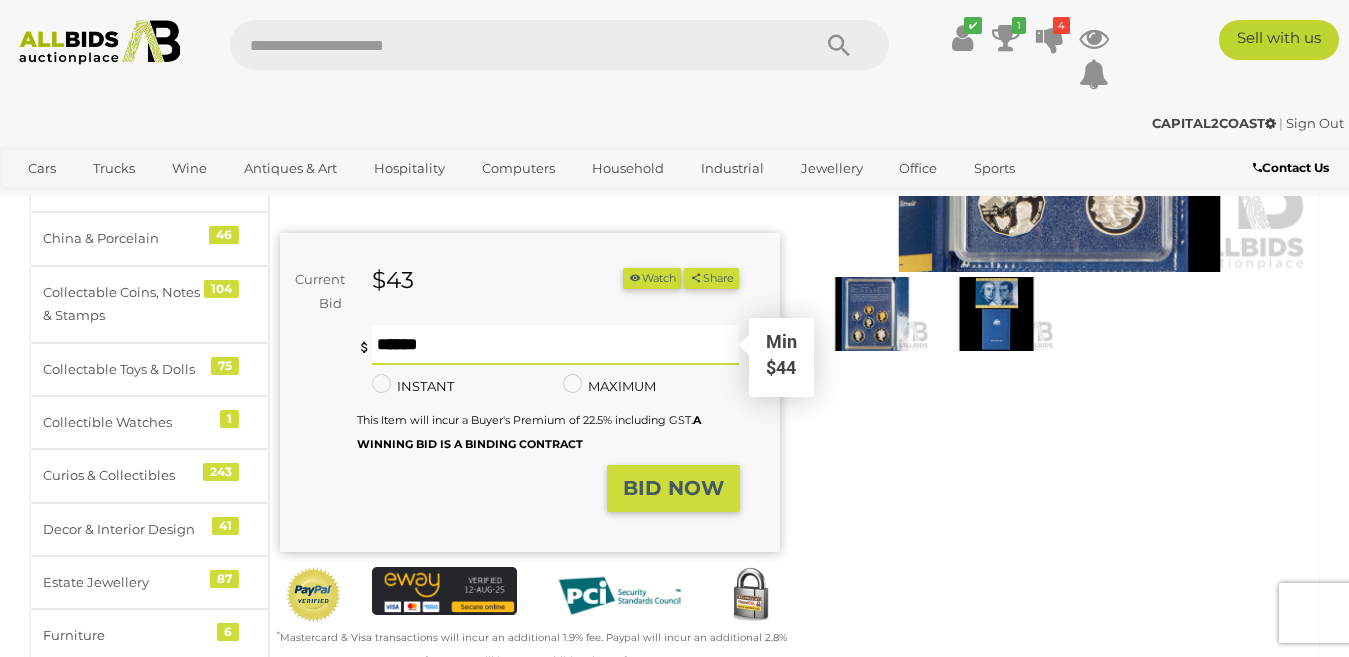 click at bounding box center (556, 345) 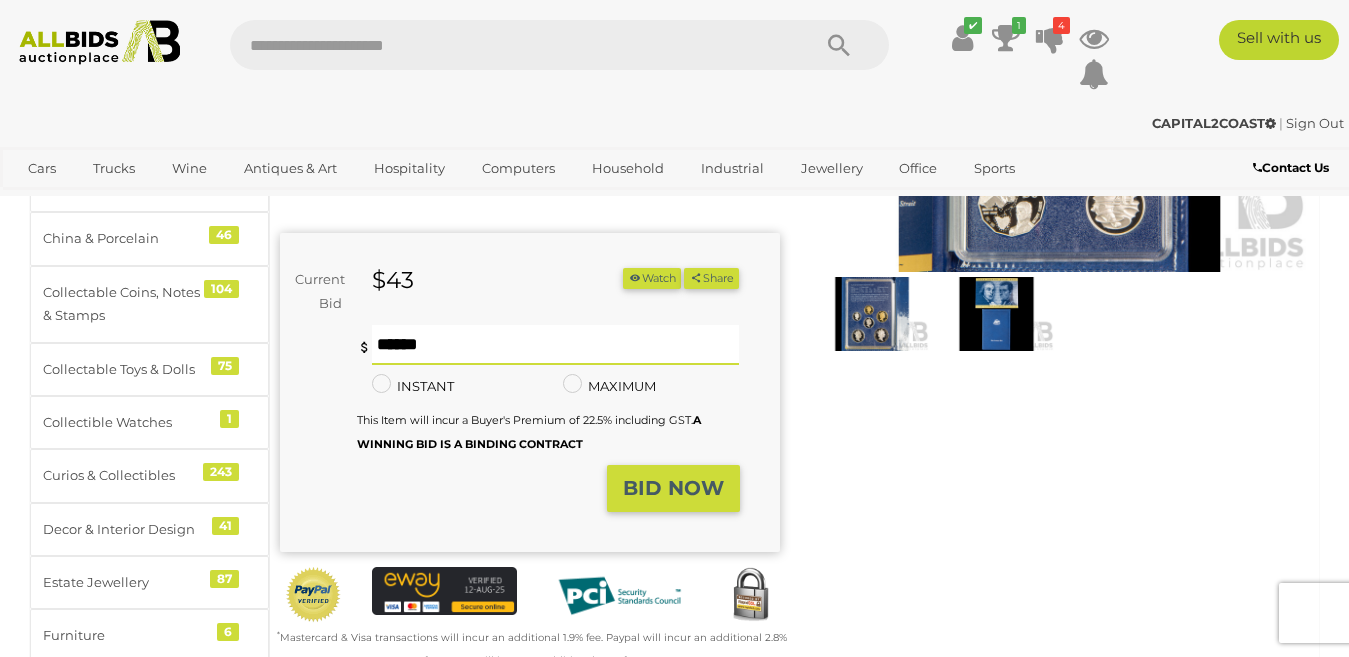 type on "**" 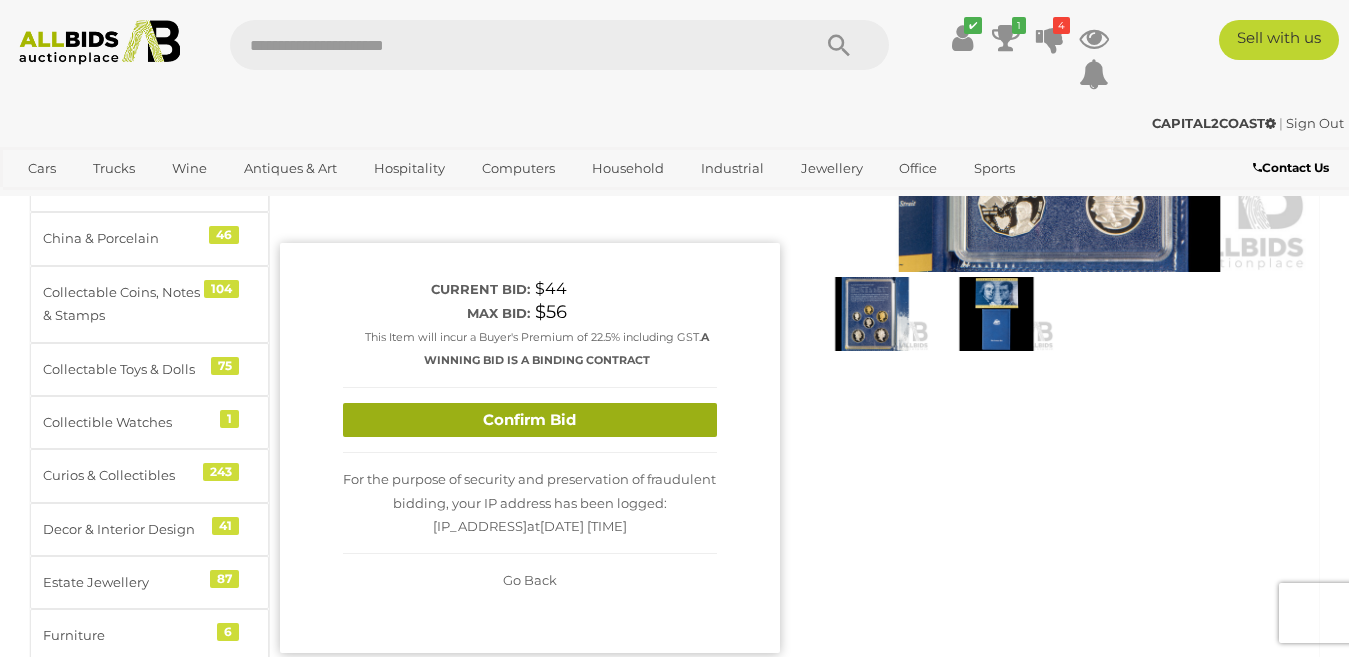 click on "Confirm Bid" at bounding box center (530, 420) 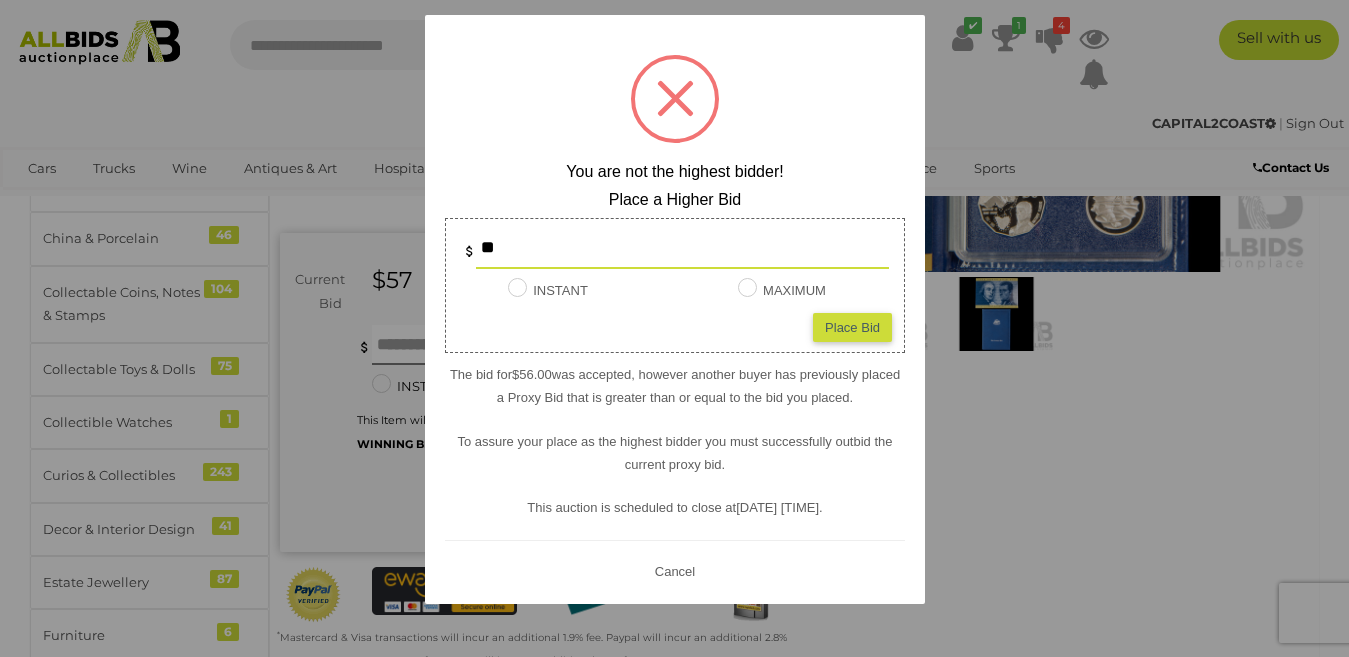 click on "**" at bounding box center (682, 249) 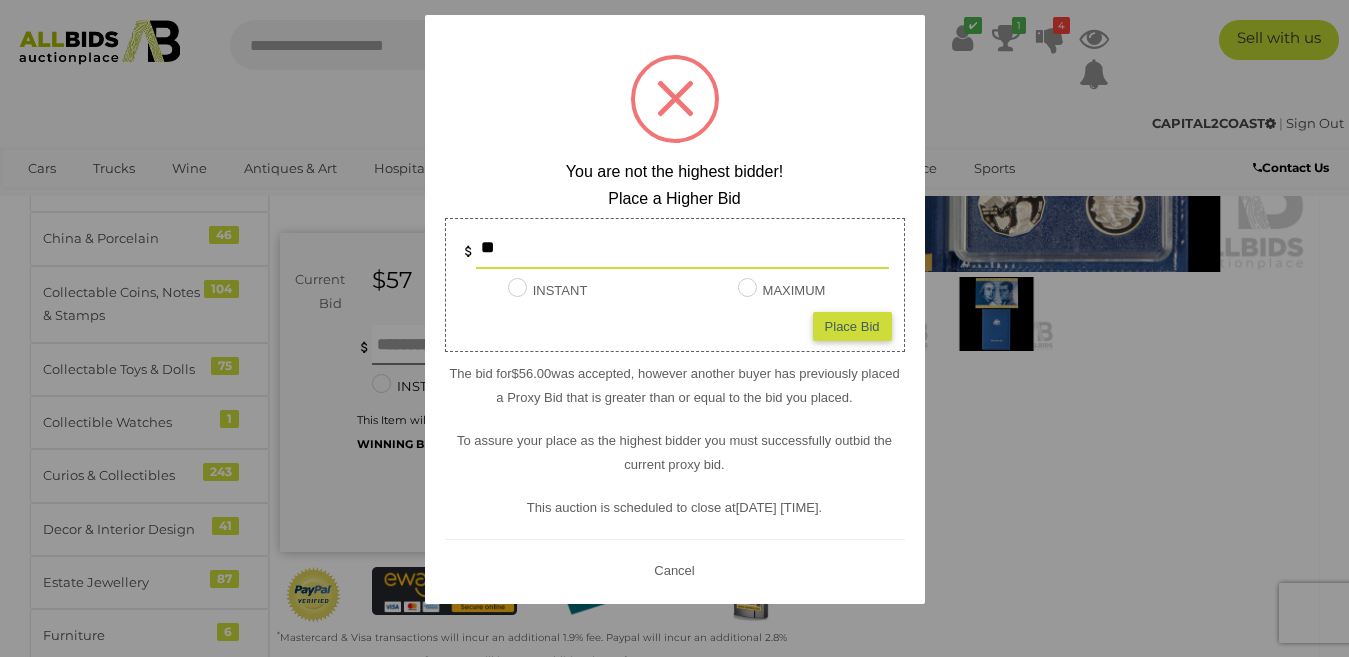 type on "**" 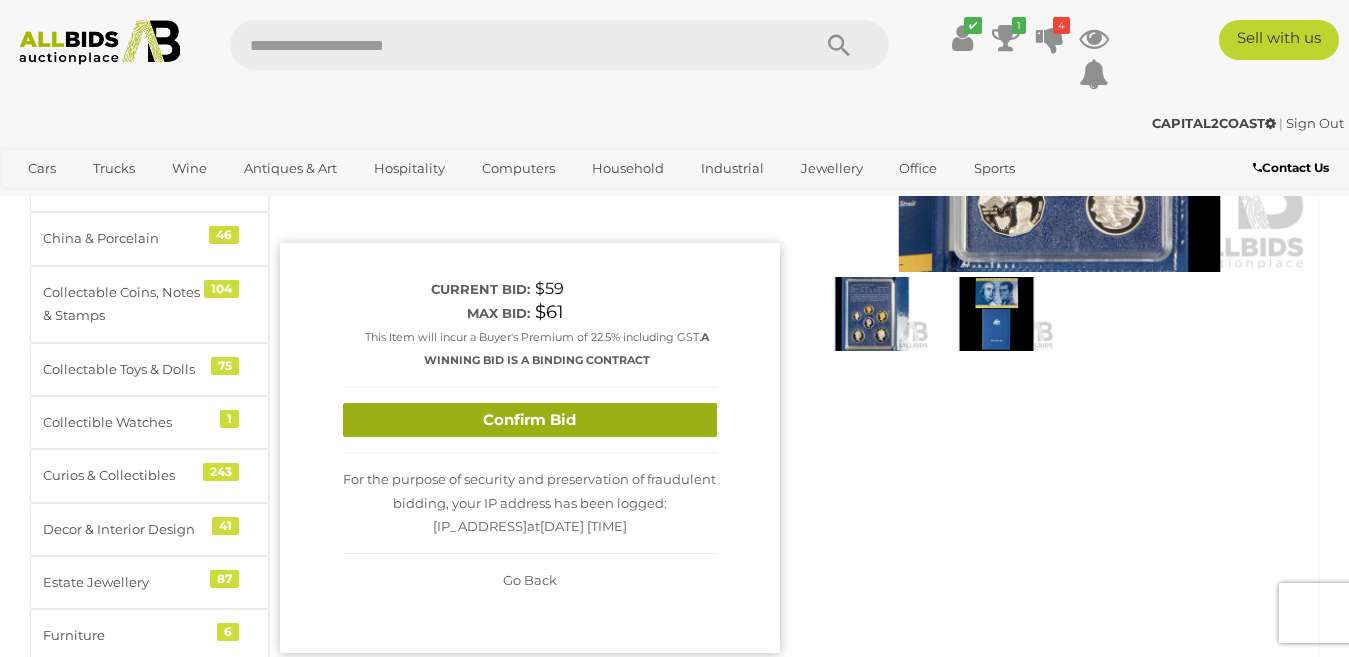 click on "Confirm Bid" at bounding box center [530, 420] 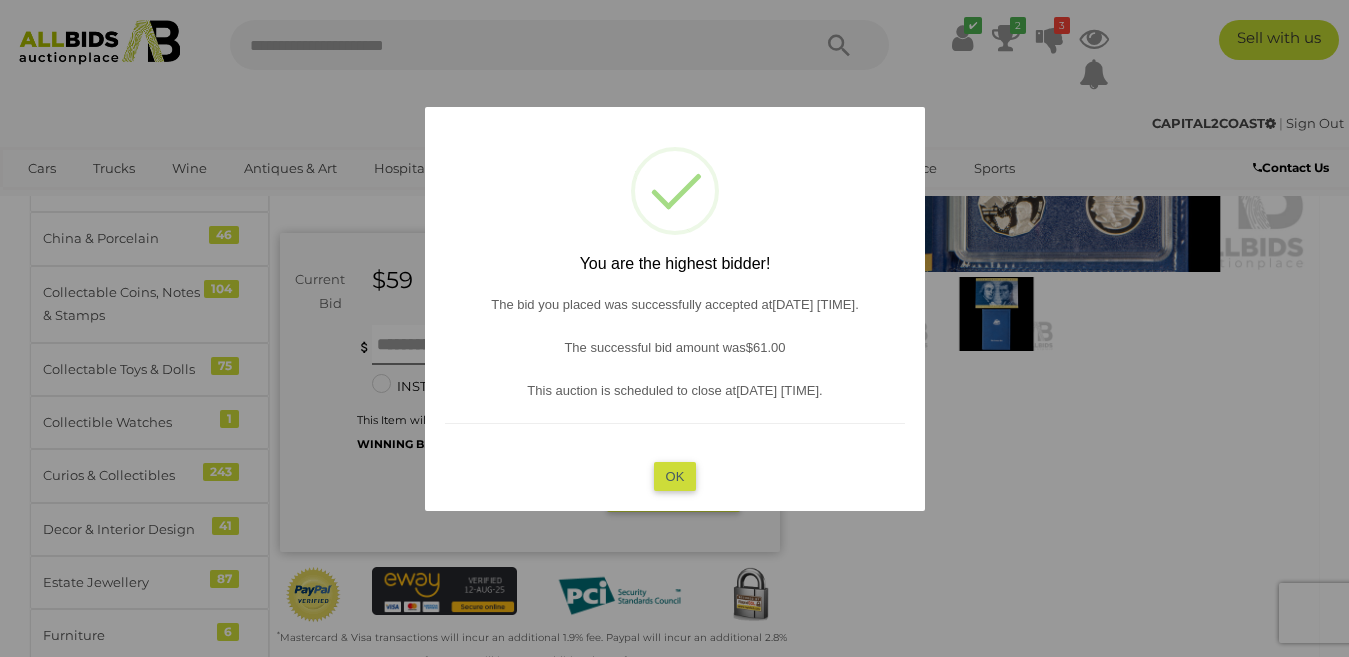 click on "OK" at bounding box center [674, 475] 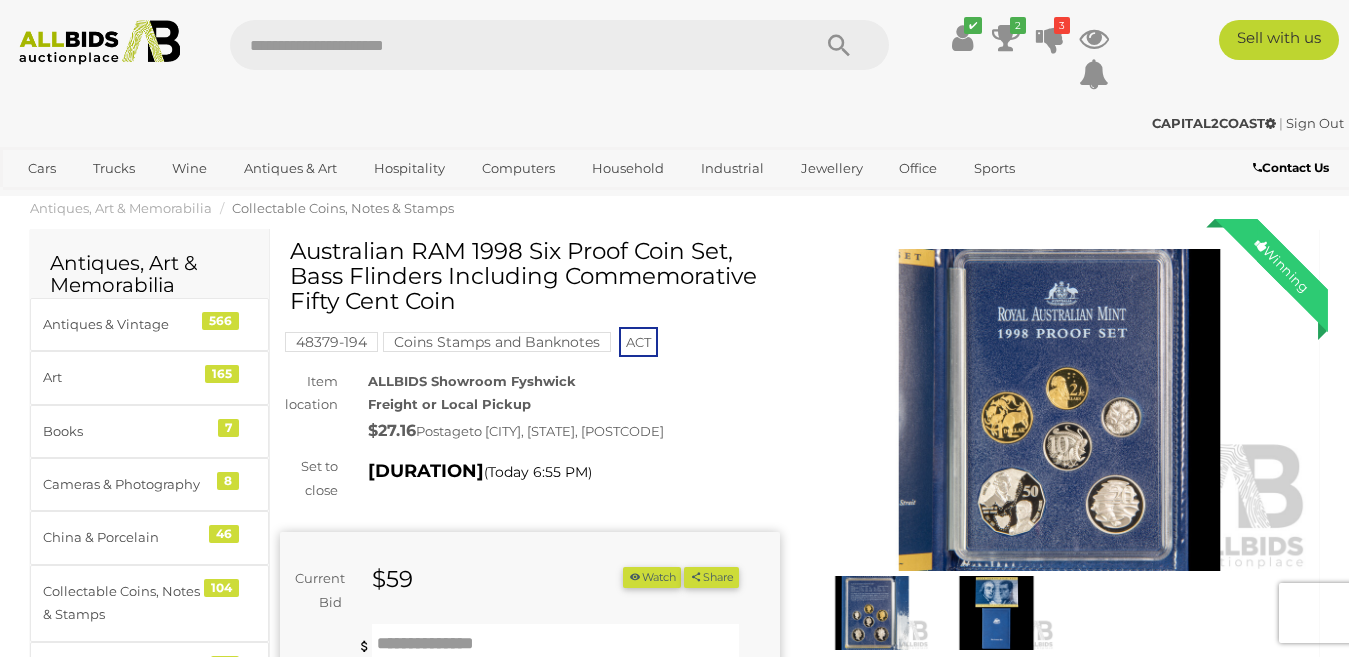 scroll, scrollTop: 0, scrollLeft: 0, axis: both 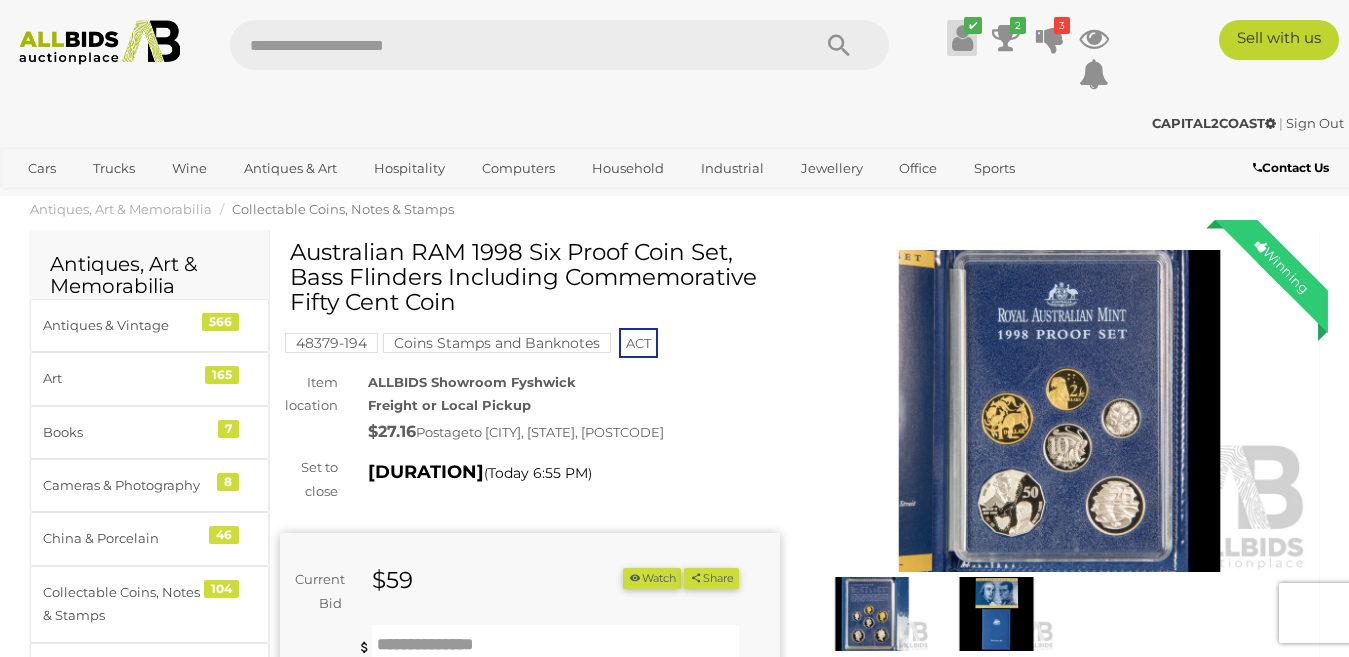 click at bounding box center [962, 38] 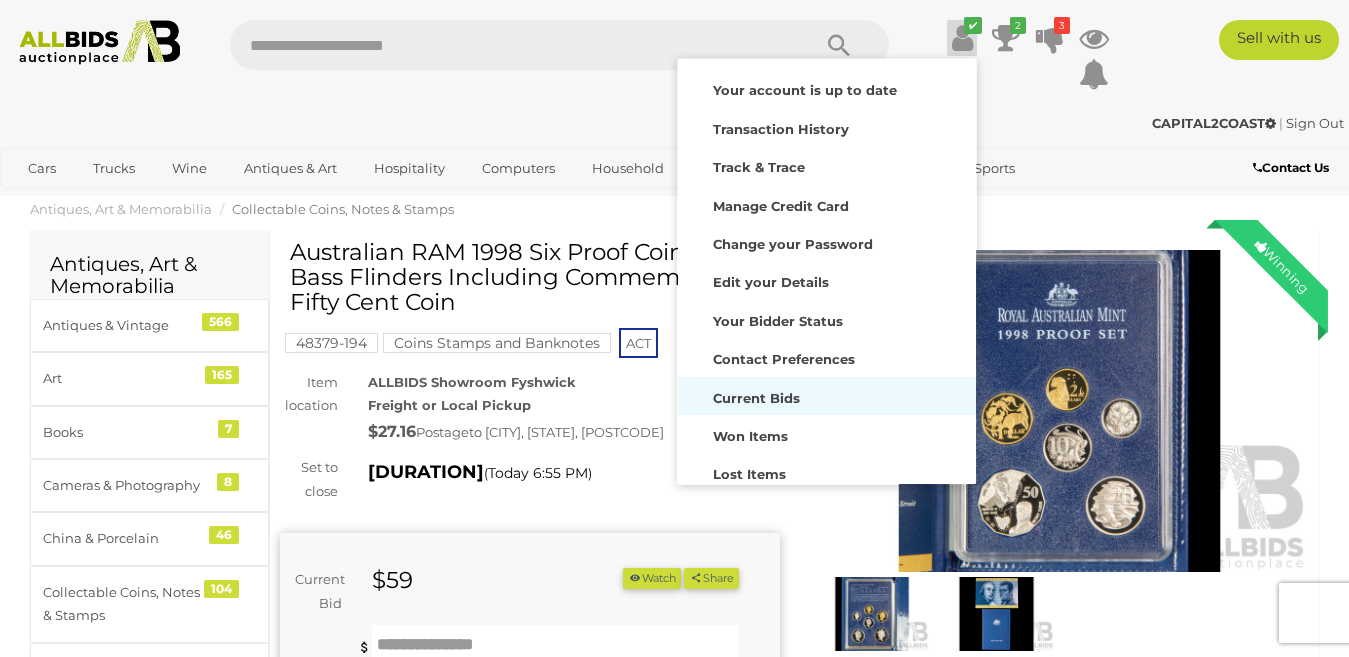 click on "Current Bids" at bounding box center [756, 398] 